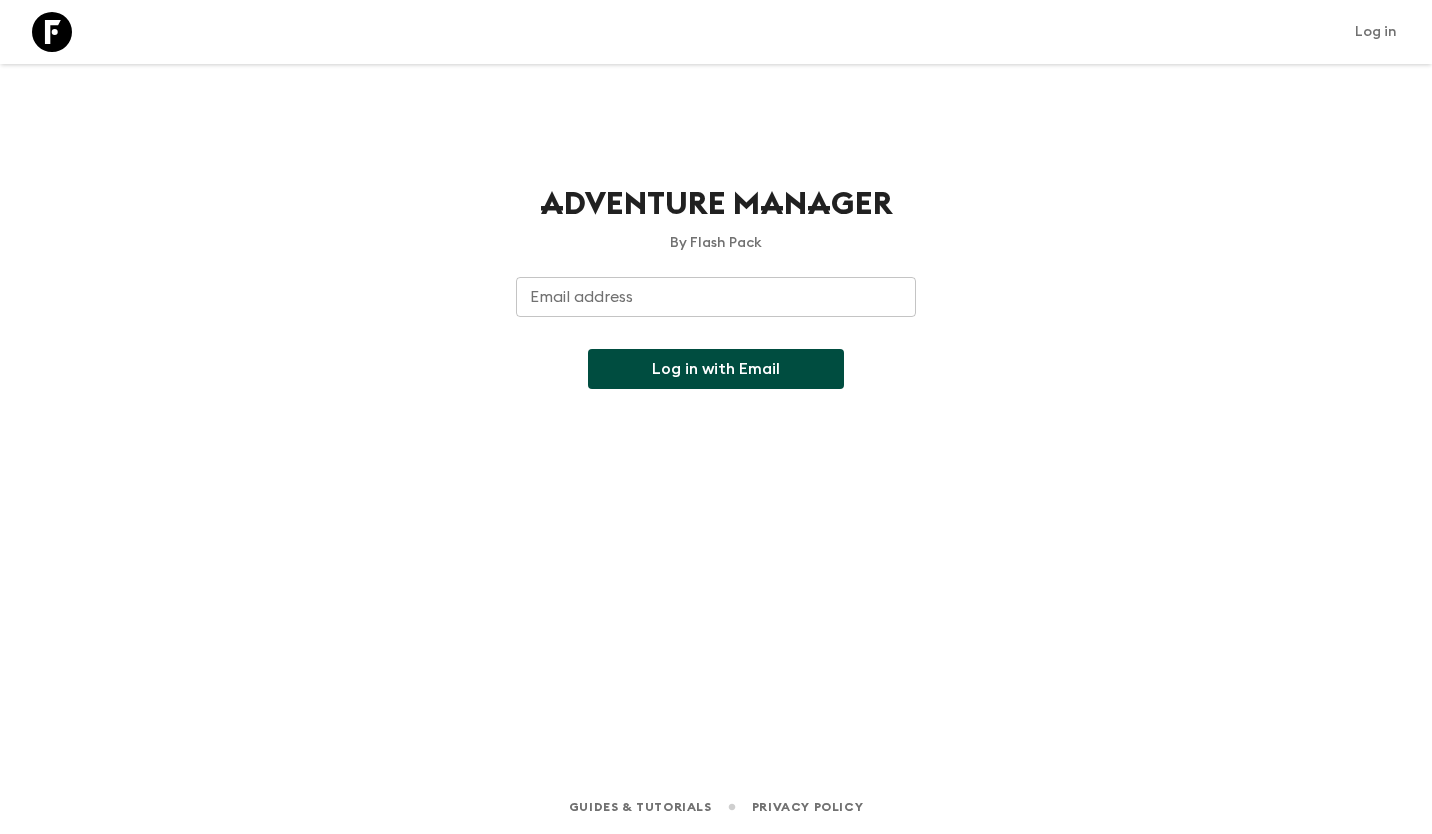 scroll, scrollTop: 0, scrollLeft: 0, axis: both 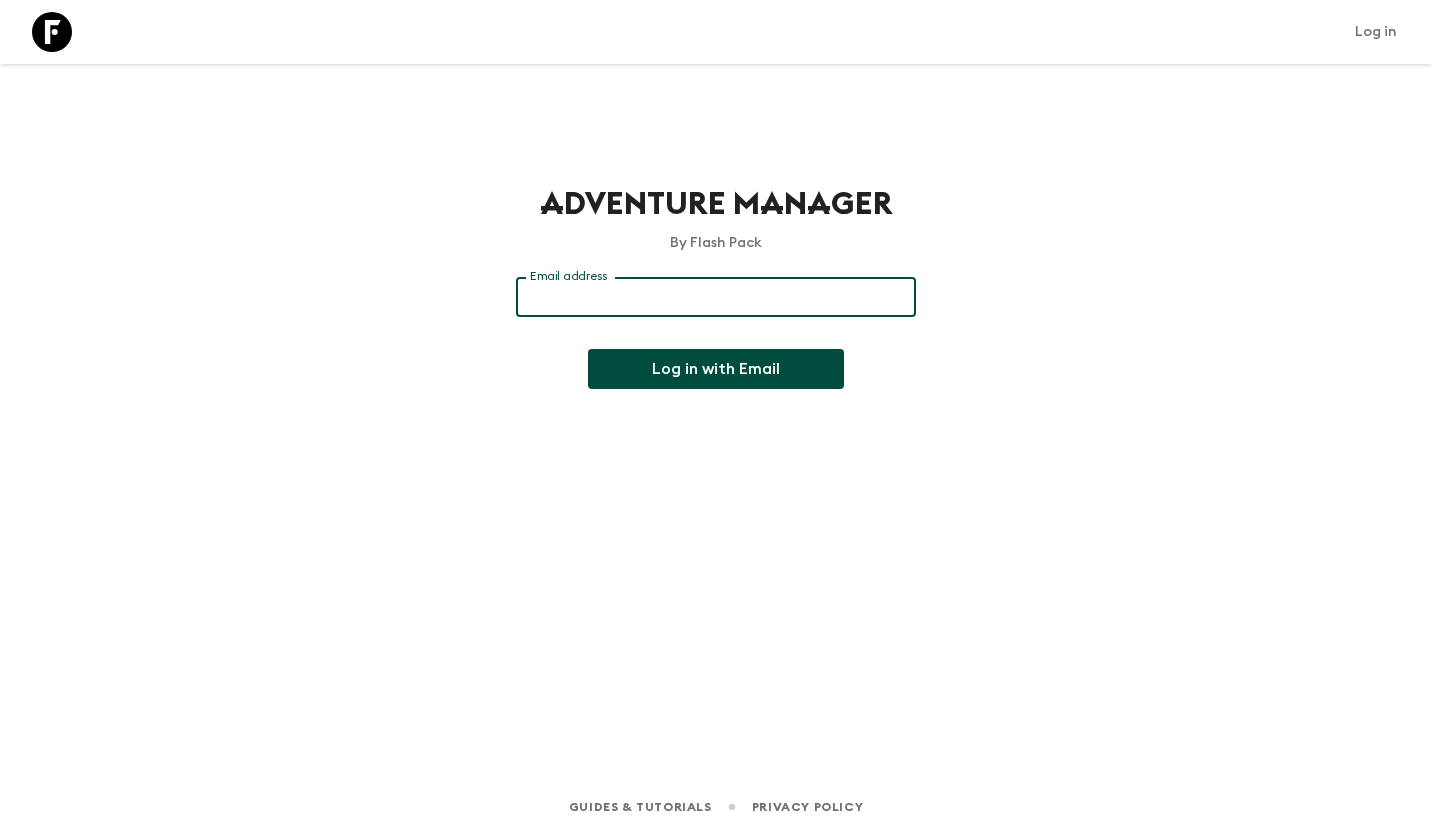 type on "[EMAIL_ADDRESS][DOMAIN_NAME]" 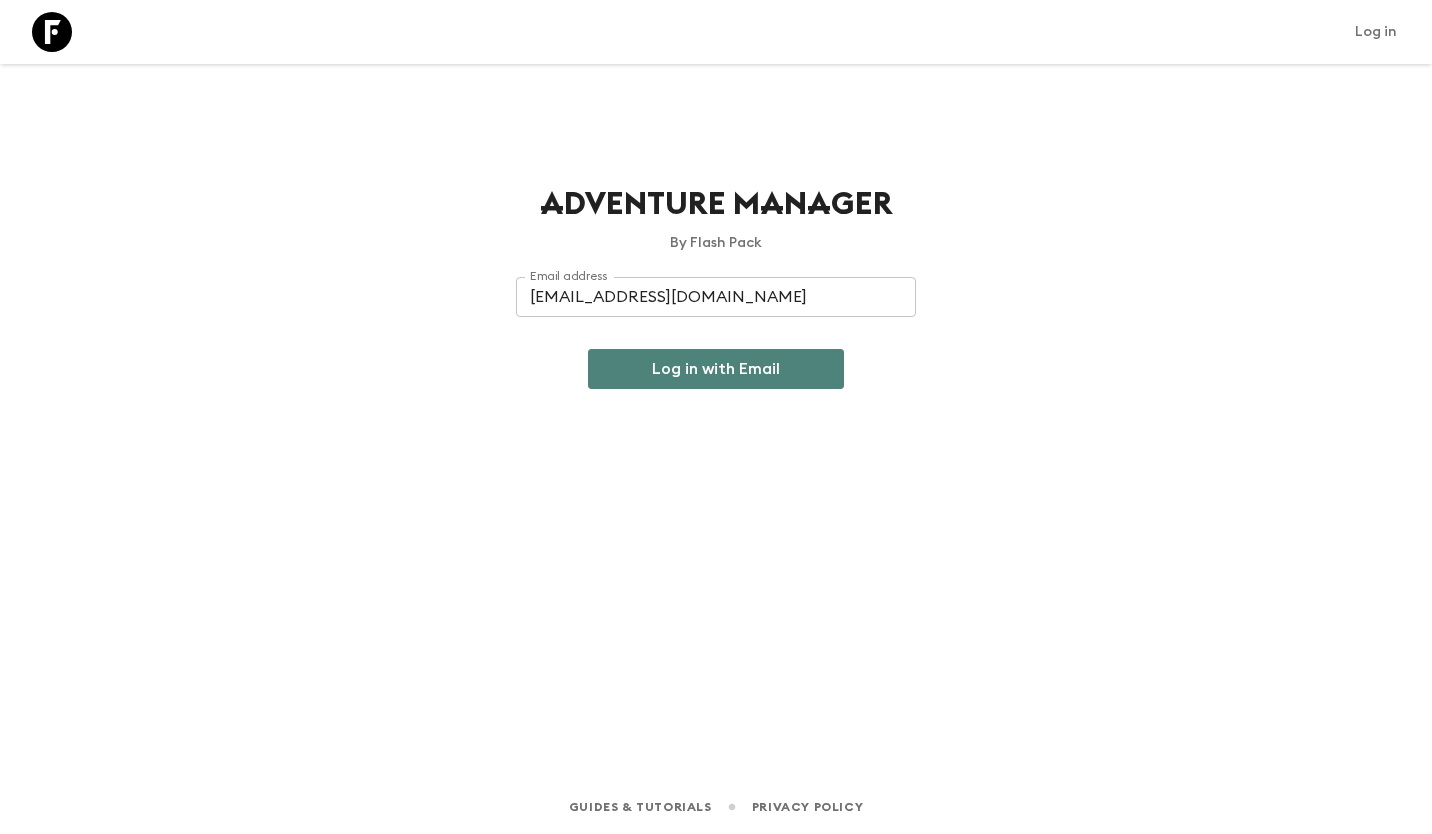 click on "Log in with Email" at bounding box center [716, 369] 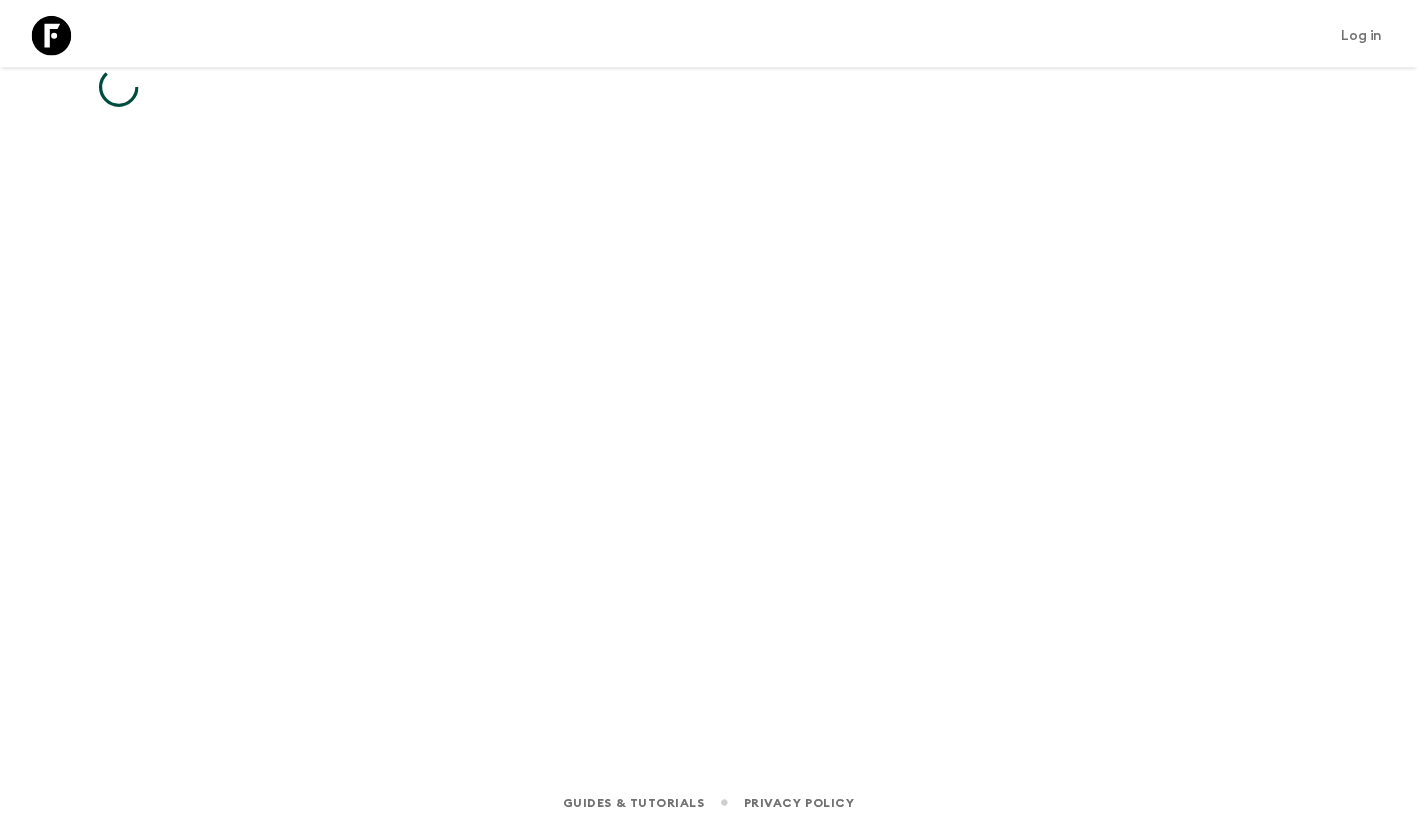 scroll, scrollTop: 0, scrollLeft: 0, axis: both 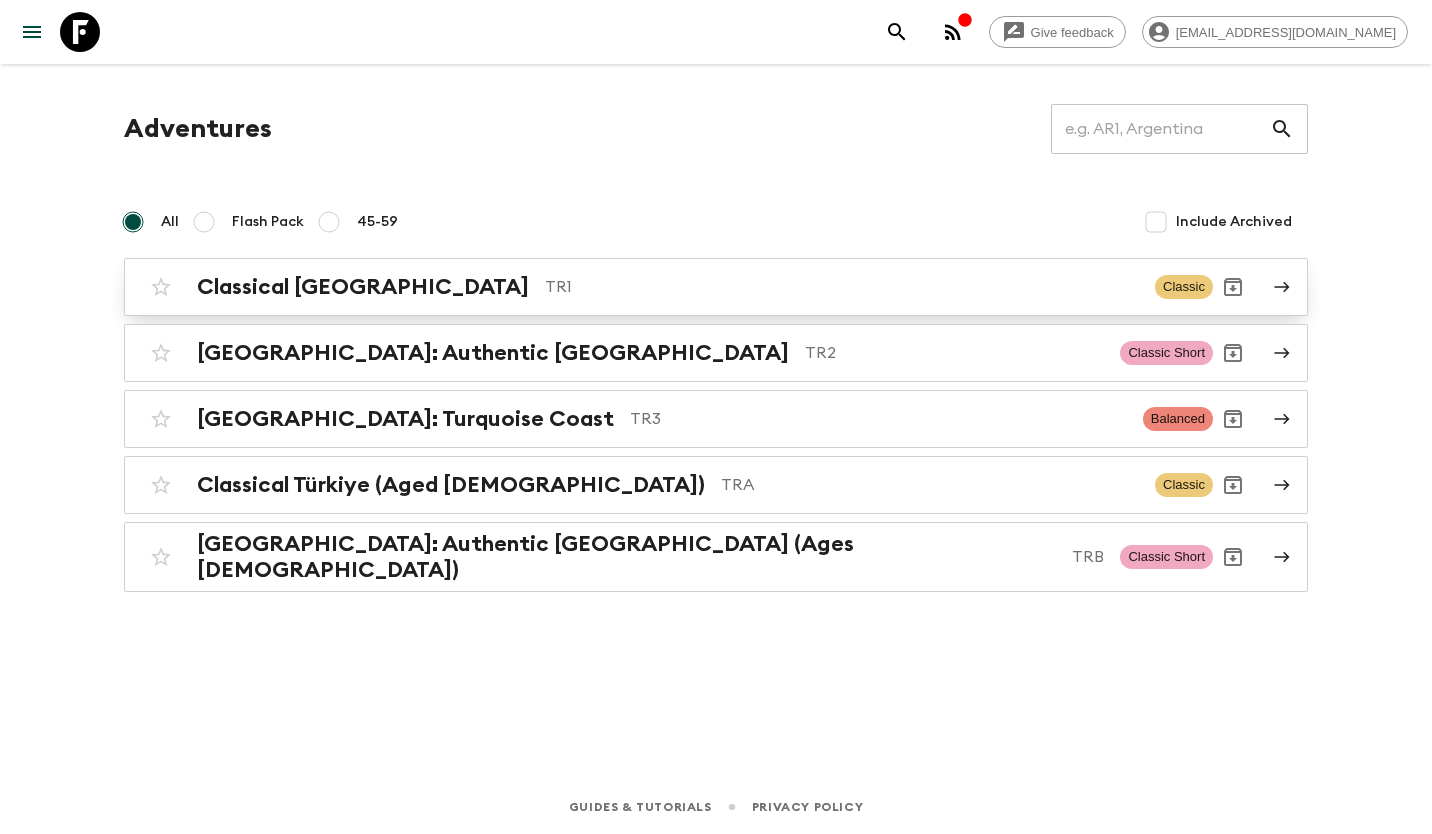 drag, startPoint x: 0, startPoint y: 0, endPoint x: 876, endPoint y: 299, distance: 925.6225 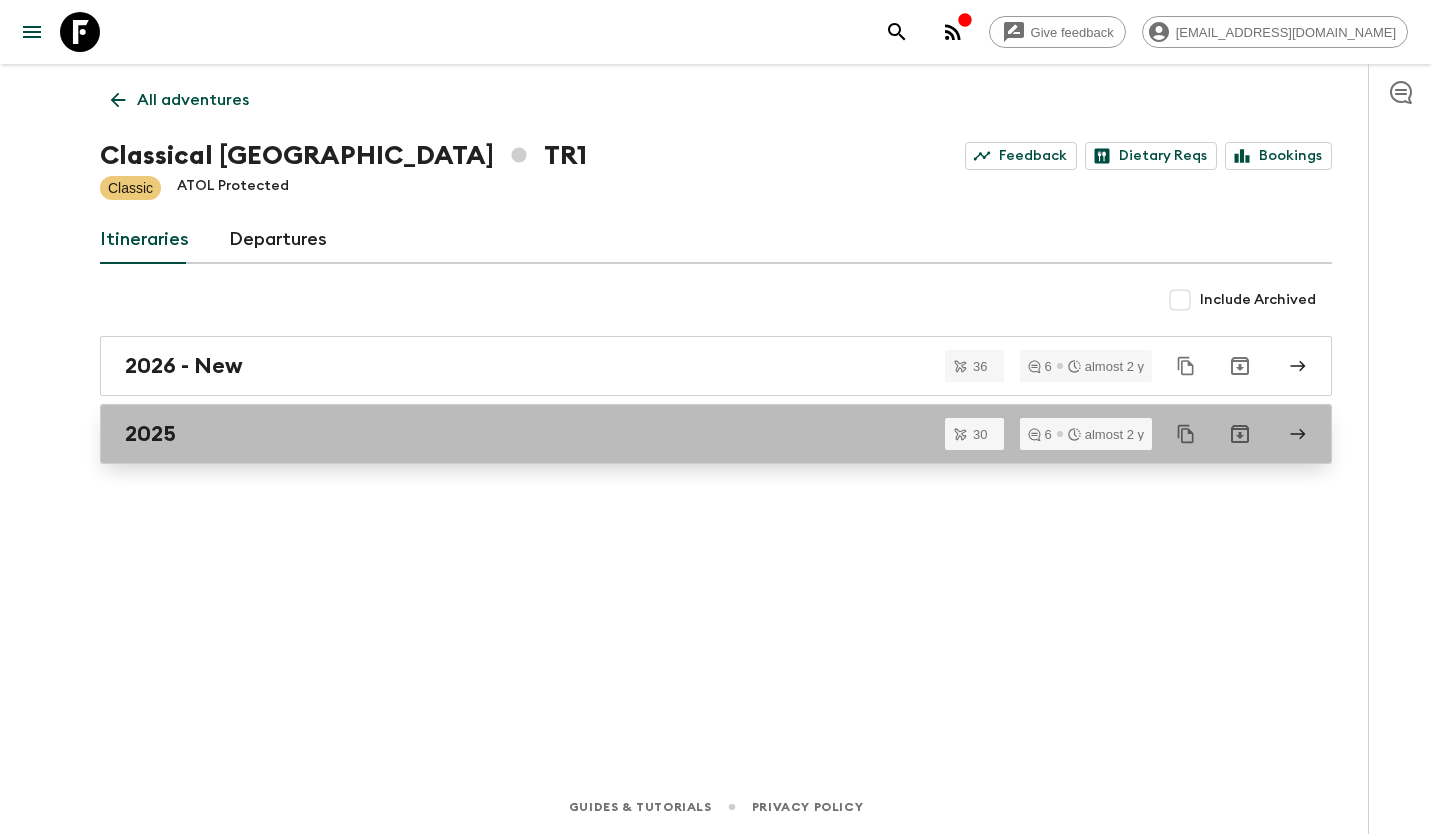 click on "2025" at bounding box center [716, 434] 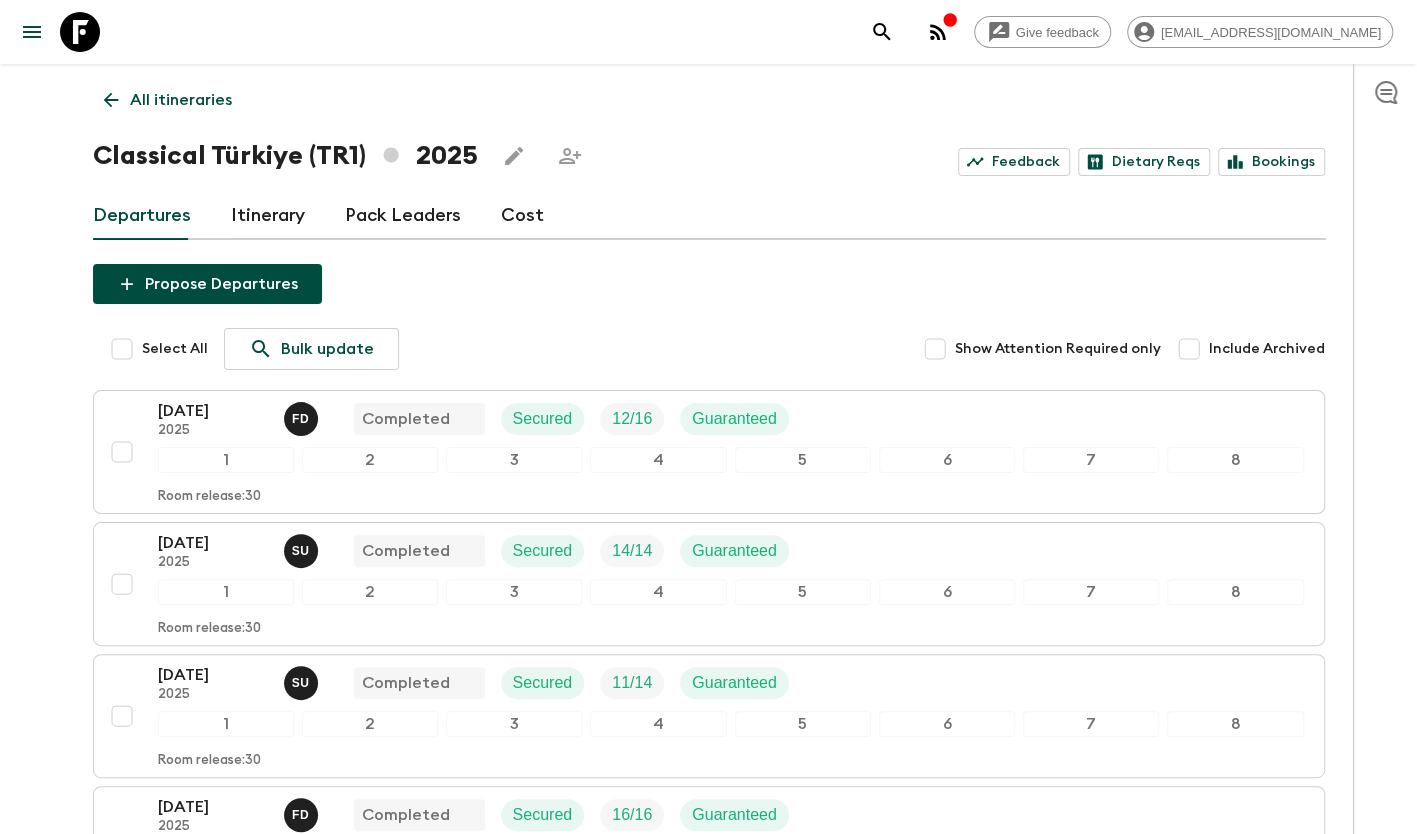 click on "Give feedback info@sgatravel.co All itineraries Classical Türkiye (TR1) 2025 Feedback Dietary Reqs Bookings Departures Itinerary Pack Leaders Cost Propose Departures Select All Bulk update Show Attention Required only Include Archived 04 May 2025 2025 F D Completed Secured 12 / 16 Guaranteed 1 2 3 4 5 6 7 8 Room release:  30 16 May 2025 2025 S U Completed Secured 14 / 14 Guaranteed 1 2 3 4 5 6 7 8 Room release:  30 23 May 2025 2025 S U Completed Secured 11 / 14 Guaranteed 1 2 3 4 5 6 7 8 Room release:  30 25 May 2025 2025 F D Completed Secured 16 / 16 Guaranteed 1 2 3 4 5 6 7 8 Room release:  30 08 Jun 2025 2025 S U Completed Secured 11 / 14 Guaranteed 1 2 3 4 5 6 7 8 Room release:  30 13 Jun 2025 2025 Cancelled Secured 0 / 14 1 2 3 4 5 6 7 8 Room release:  30 20 Jun 2025 2025 Cancelled Secured 0 / 14 Guaranteed 1 2 3 4 5 6 7 8 Room release:  30 29 Jun 2025 2025 S U Completed Secured 11 / 14 Guaranteed 1 2 3 4 5 6 7 8 Room release:  30 03 Jul 2025 2025 O U Cancelled Secured 0 / 14 1 2 3 4 5 6 7 8 30 2025 S U" at bounding box center (708, 2262) 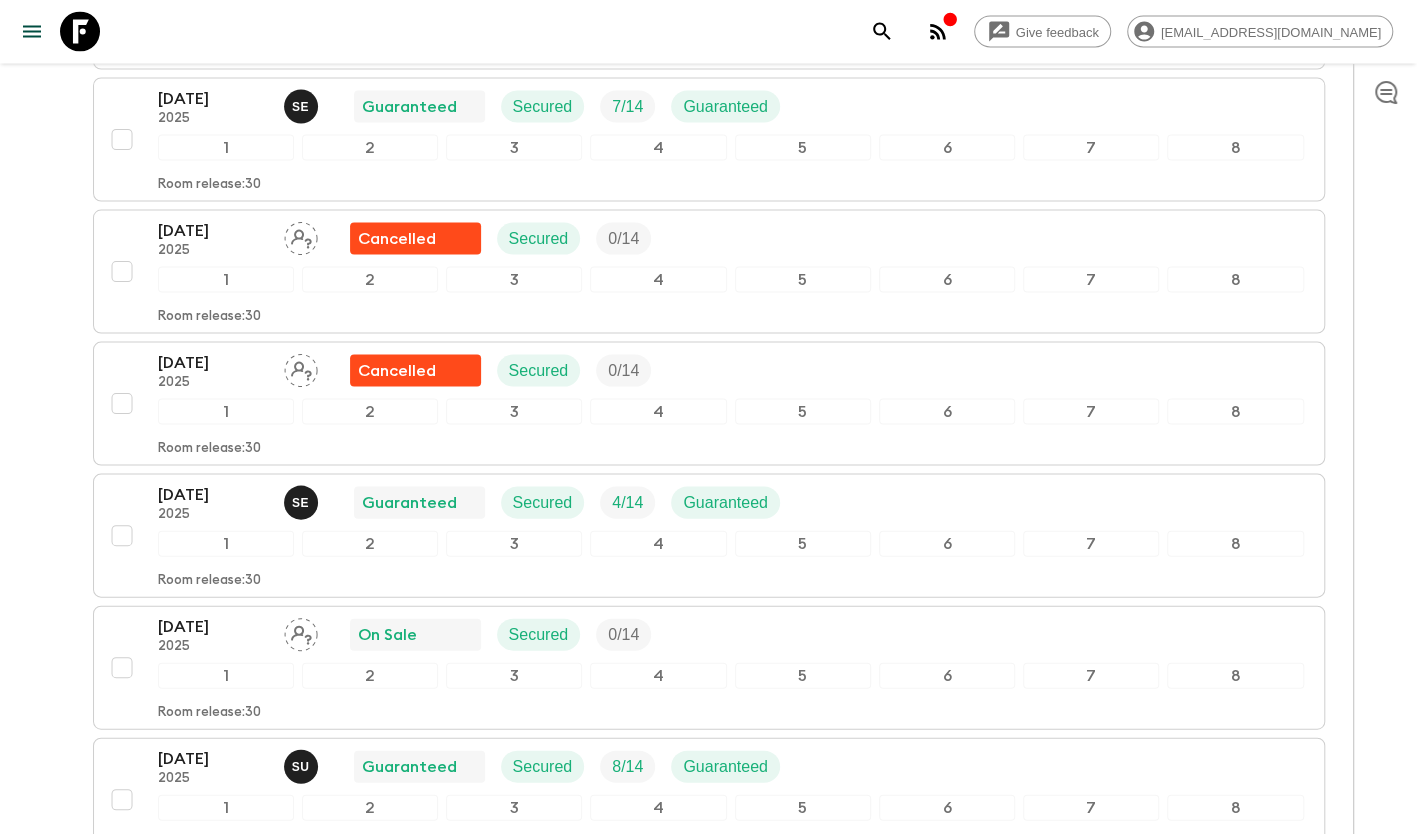 scroll, scrollTop: 2200, scrollLeft: 0, axis: vertical 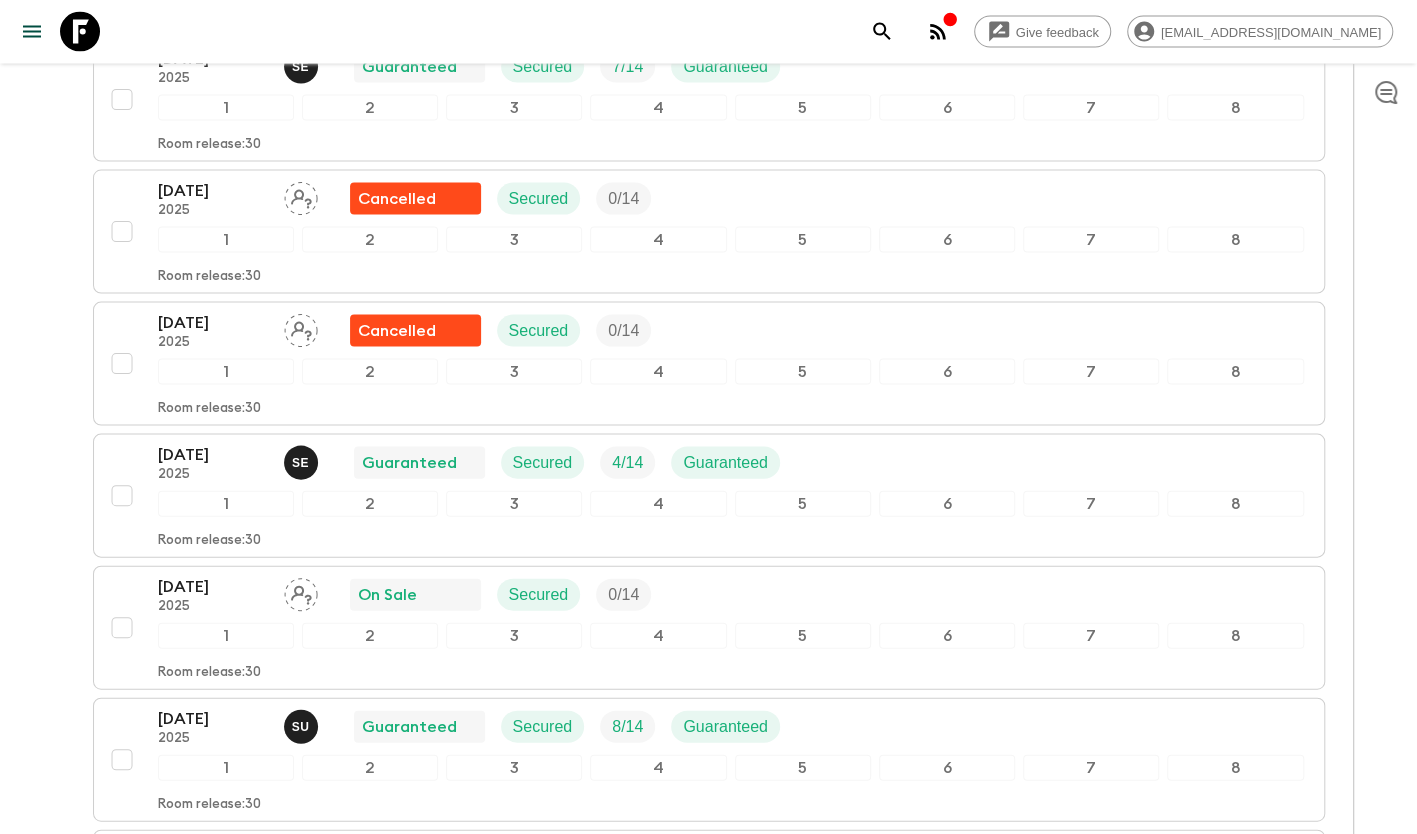 click on "Give feedback info@sgatravel.co All itineraries Classical Türkiye (TR1) 2025 Feedback Dietary Reqs Bookings Departures Itinerary Pack Leaders Cost Propose Departures Select All Bulk update Show Attention Required only Include Archived 04 May 2025 2025 F D Completed Secured 12 / 16 Guaranteed 1 2 3 4 5 6 7 8 Room release:  30 16 May 2025 2025 S U Completed Secured 14 / 14 Guaranteed 1 2 3 4 5 6 7 8 Room release:  30 23 May 2025 2025 S U Completed Secured 11 / 14 Guaranteed 1 2 3 4 5 6 7 8 Room release:  30 25 May 2025 2025 F D Completed Secured 16 / 16 Guaranteed 1 2 3 4 5 6 7 8 Room release:  30 08 Jun 2025 2025 S U Completed Secured 11 / 14 Guaranteed 1 2 3 4 5 6 7 8 Room release:  30 13 Jun 2025 2025 Cancelled Secured 0 / 14 1 2 3 4 5 6 7 8 Room release:  30 20 Jun 2025 2025 Cancelled Secured 0 / 14 Guaranteed 1 2 3 4 5 6 7 8 Room release:  30 29 Jun 2025 2025 S U Completed Secured 11 / 14 Guaranteed 1 2 3 4 5 6 7 8 Room release:  30 03 Jul 2025 2025 O U Cancelled Secured 0 / 14 1 2 3 4 5 6 7 8 30 2025 S U" at bounding box center (708, 62) 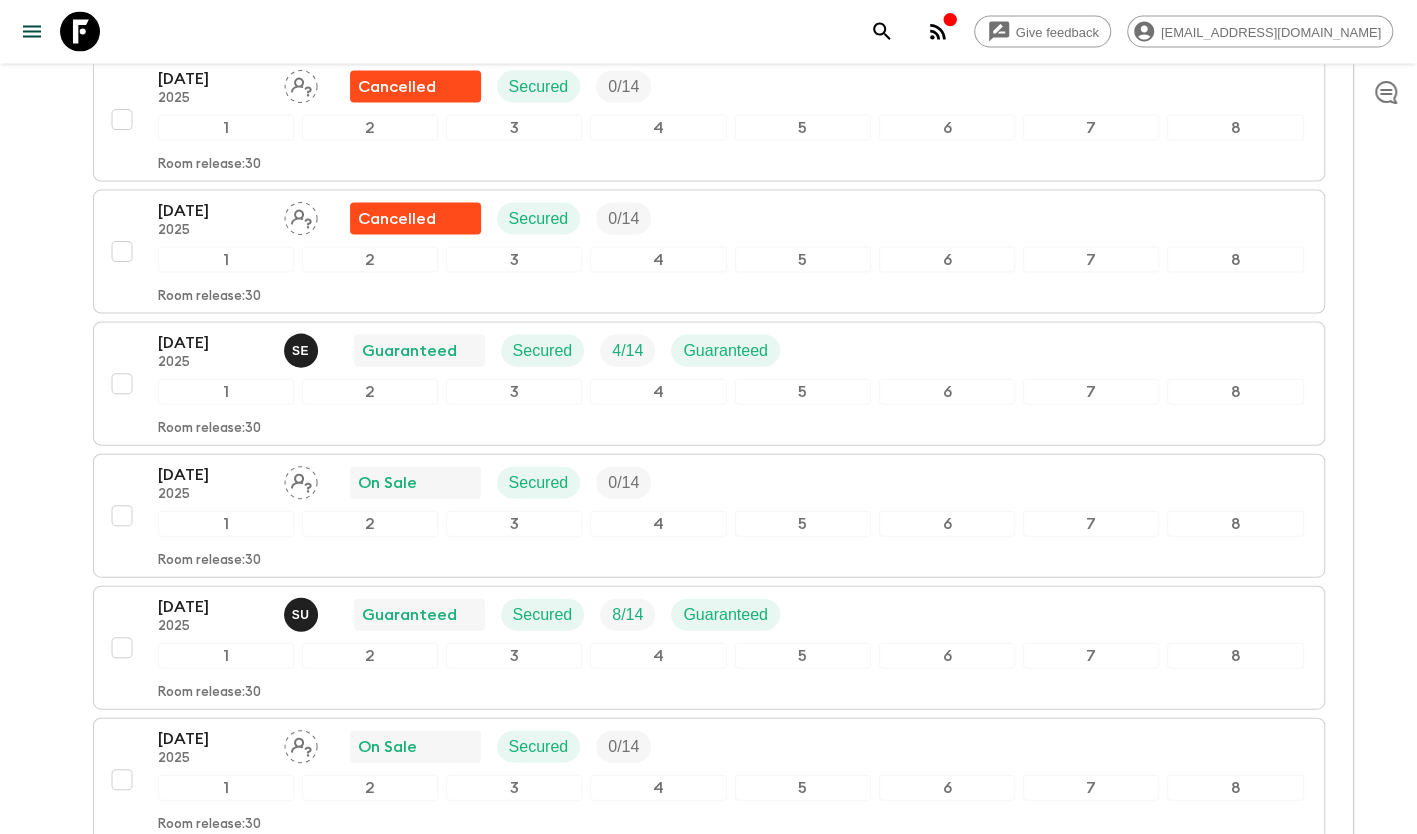 scroll, scrollTop: 2320, scrollLeft: 0, axis: vertical 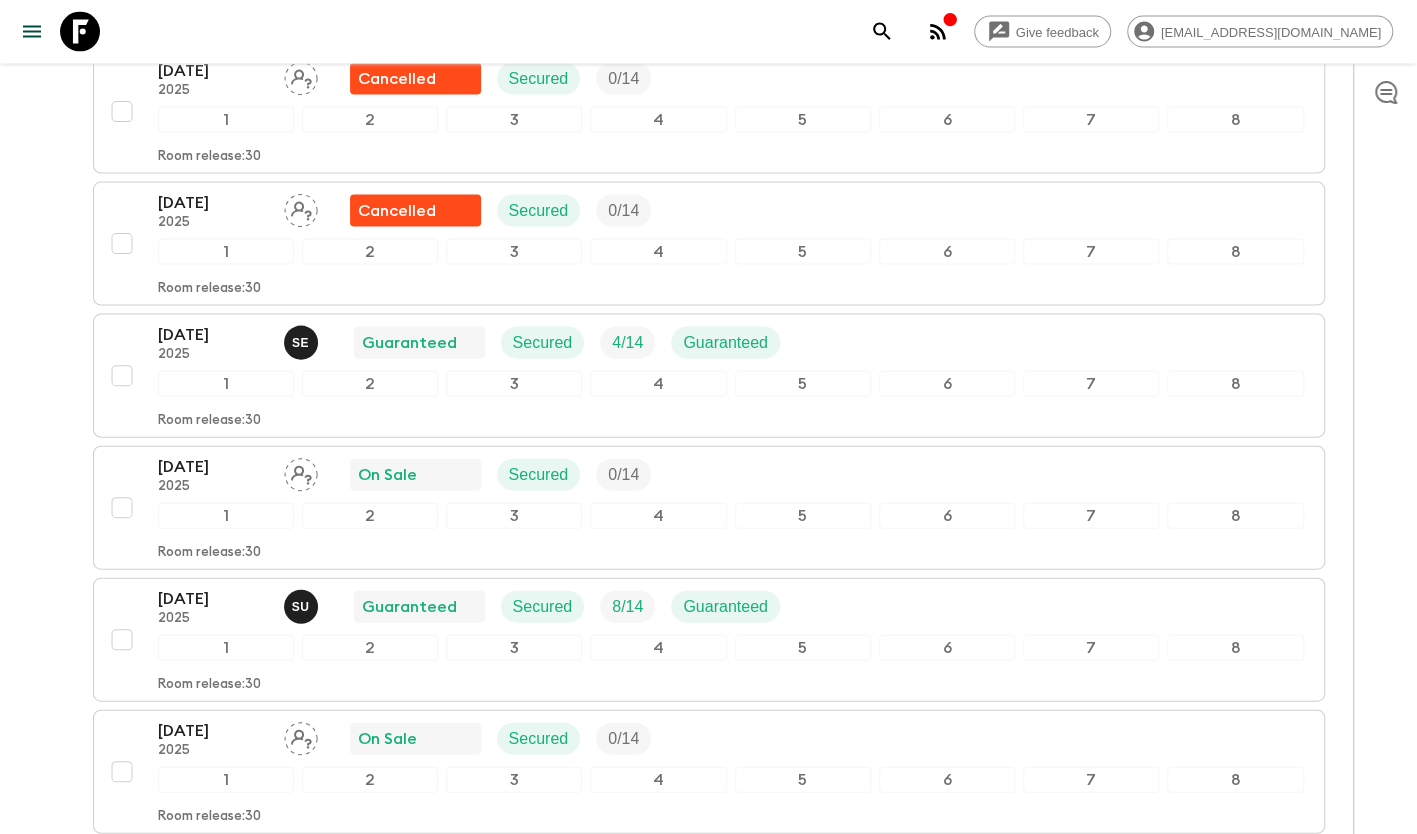 click on "Give feedback info@sgatravel.co All itineraries Classical Türkiye (TR1) 2025 Feedback Dietary Reqs Bookings Departures Itinerary Pack Leaders Cost Propose Departures Select All Bulk update Show Attention Required only Include Archived 04 May 2025 2025 F D Completed Secured 12 / 16 Guaranteed 1 2 3 4 5 6 7 8 Room release:  30 16 May 2025 2025 S U Completed Secured 14 / 14 Guaranteed 1 2 3 4 5 6 7 8 Room release:  30 23 May 2025 2025 S U Completed Secured 11 / 14 Guaranteed 1 2 3 4 5 6 7 8 Room release:  30 25 May 2025 2025 F D Completed Secured 16 / 16 Guaranteed 1 2 3 4 5 6 7 8 Room release:  30 08 Jun 2025 2025 S U Completed Secured 11 / 14 Guaranteed 1 2 3 4 5 6 7 8 Room release:  30 13 Jun 2025 2025 Cancelled Secured 0 / 14 1 2 3 4 5 6 7 8 Room release:  30 20 Jun 2025 2025 Cancelled Secured 0 / 14 Guaranteed 1 2 3 4 5 6 7 8 Room release:  30 29 Jun 2025 2025 S U Completed Secured 11 / 14 Guaranteed 1 2 3 4 5 6 7 8 Room release:  30 03 Jul 2025 2025 O U Cancelled Secured 0 / 14 1 2 3 4 5 6 7 8 30 2025 S U" at bounding box center (708, -58) 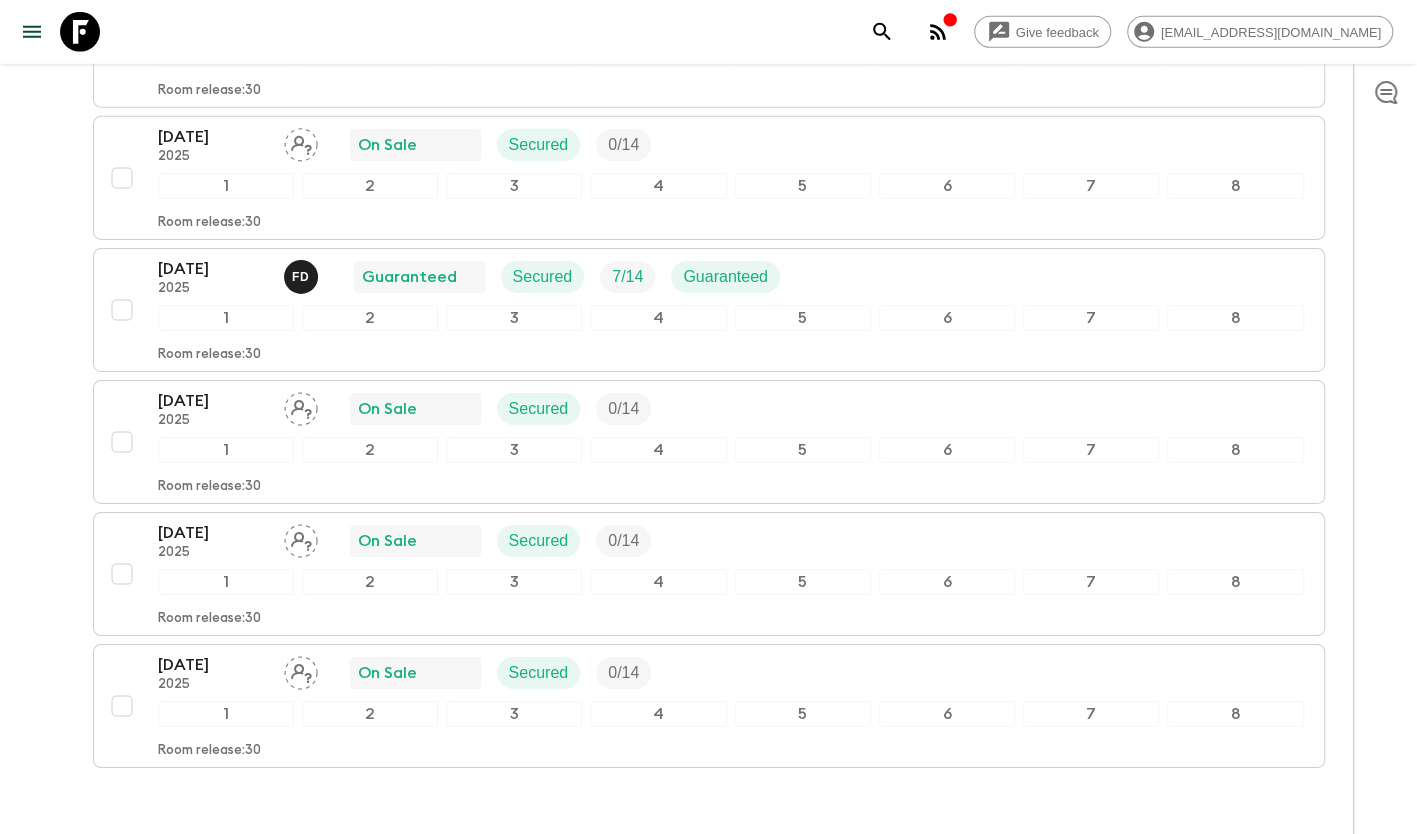 scroll, scrollTop: 3600, scrollLeft: 0, axis: vertical 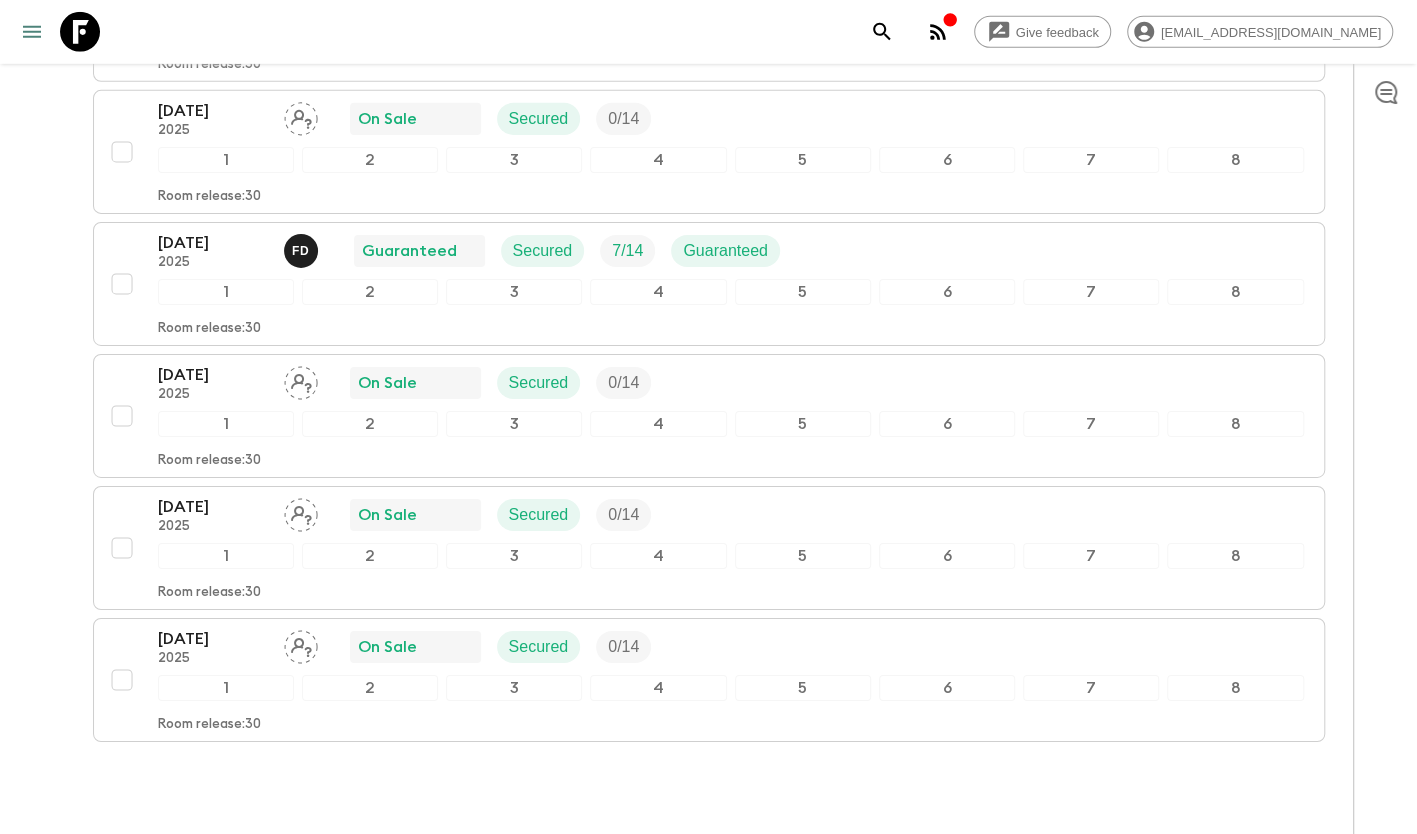 click 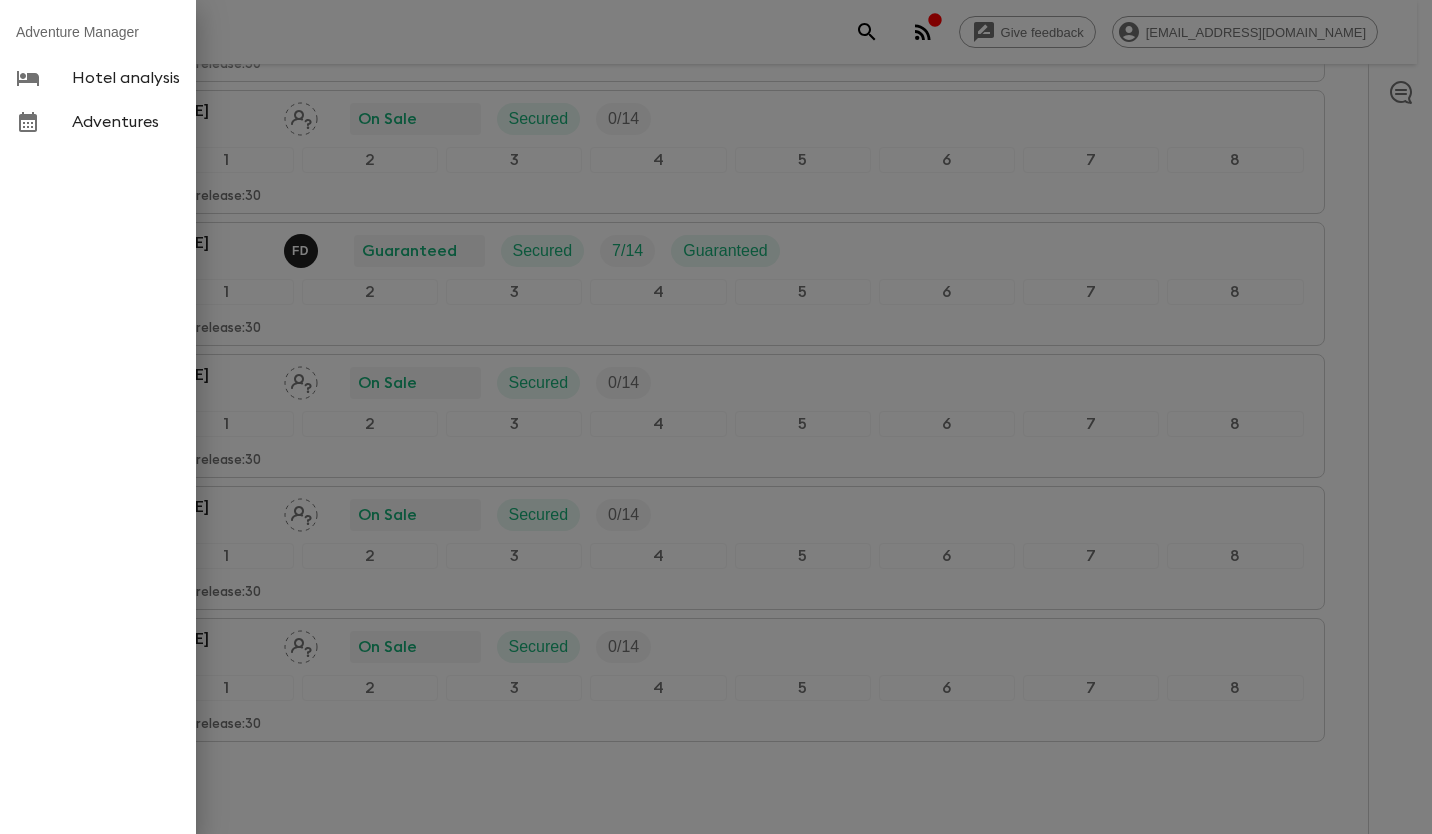 click at bounding box center (716, 417) 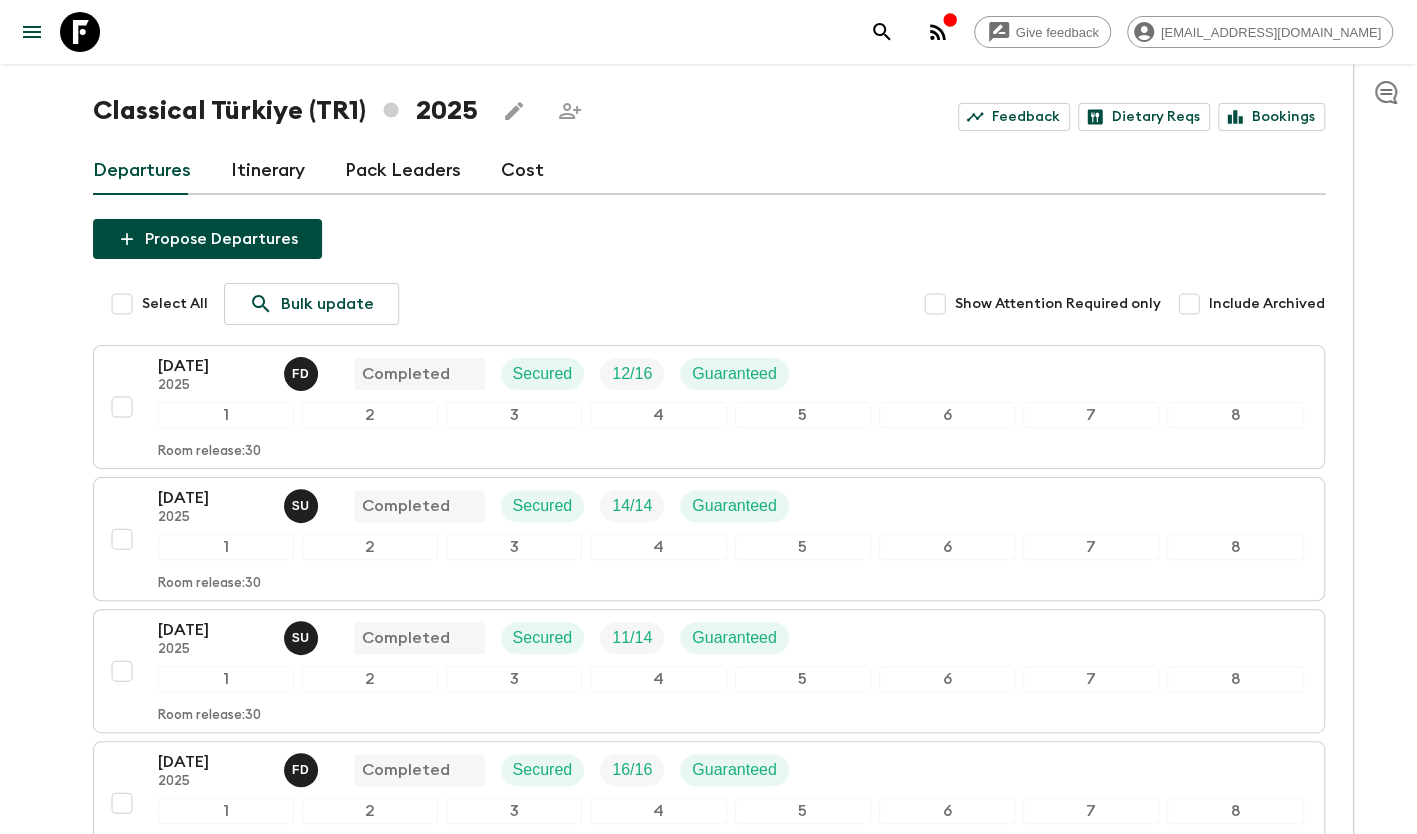 scroll, scrollTop: 0, scrollLeft: 0, axis: both 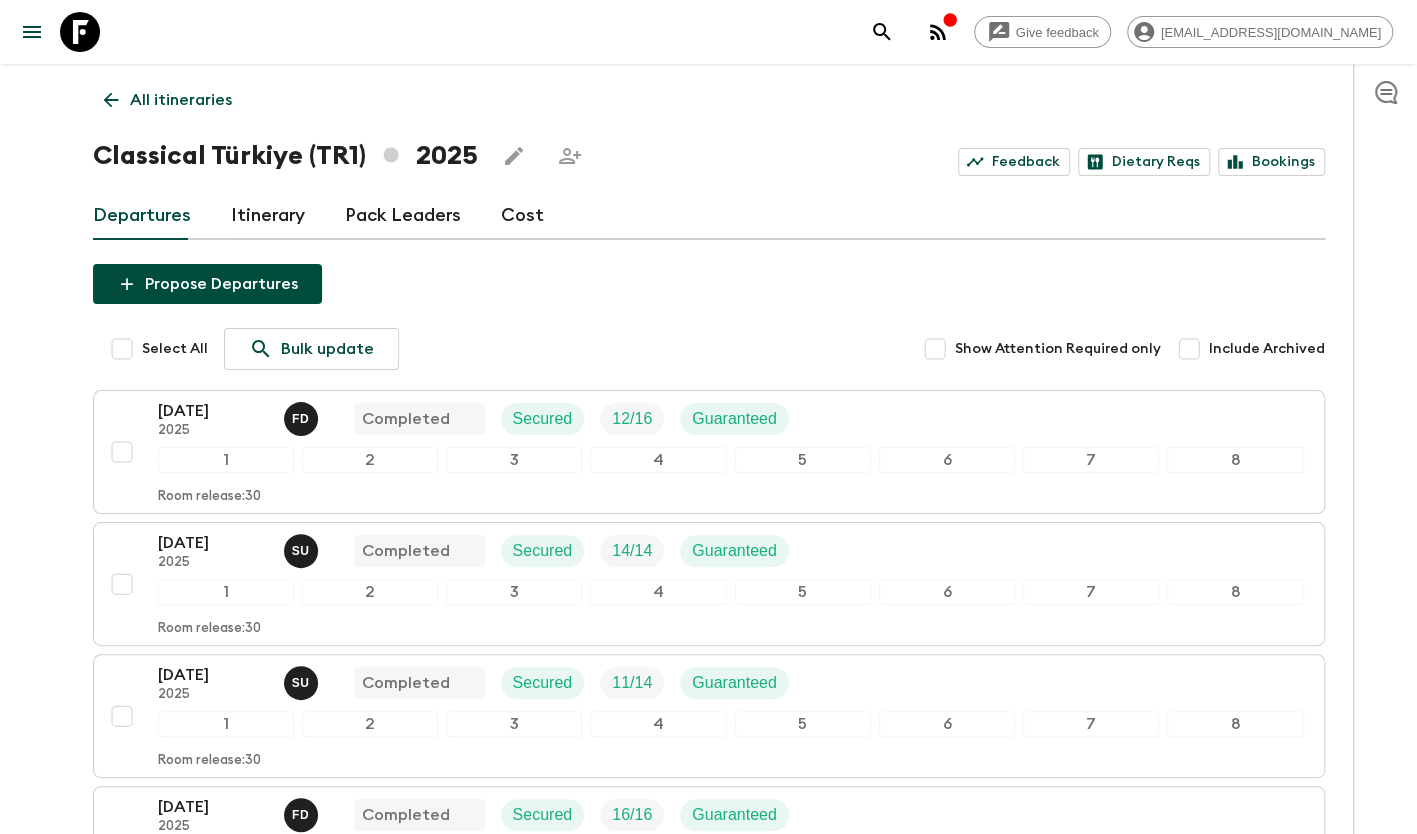 click on "All itineraries" at bounding box center [181, 100] 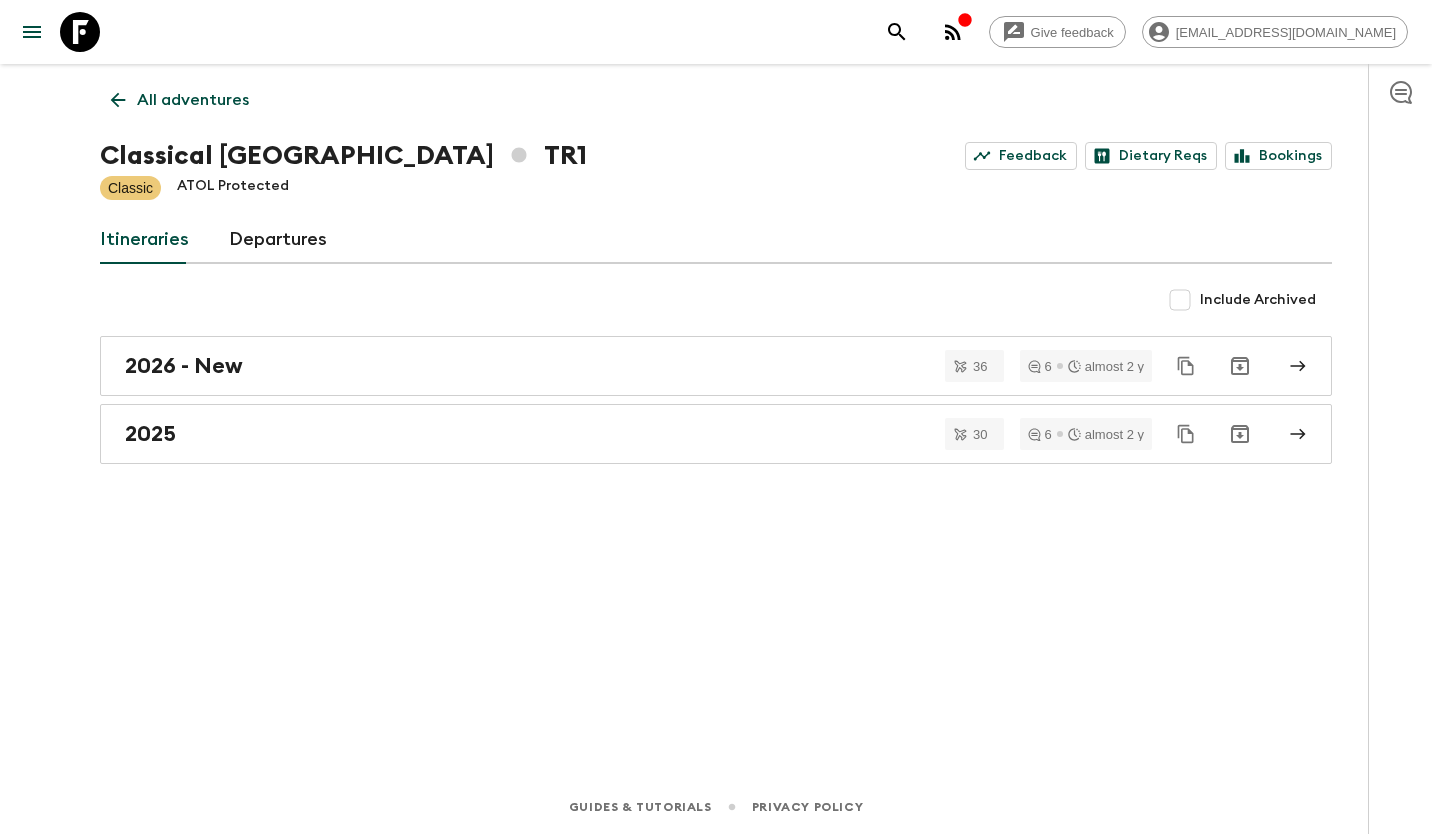 click on "All adventures" at bounding box center (193, 100) 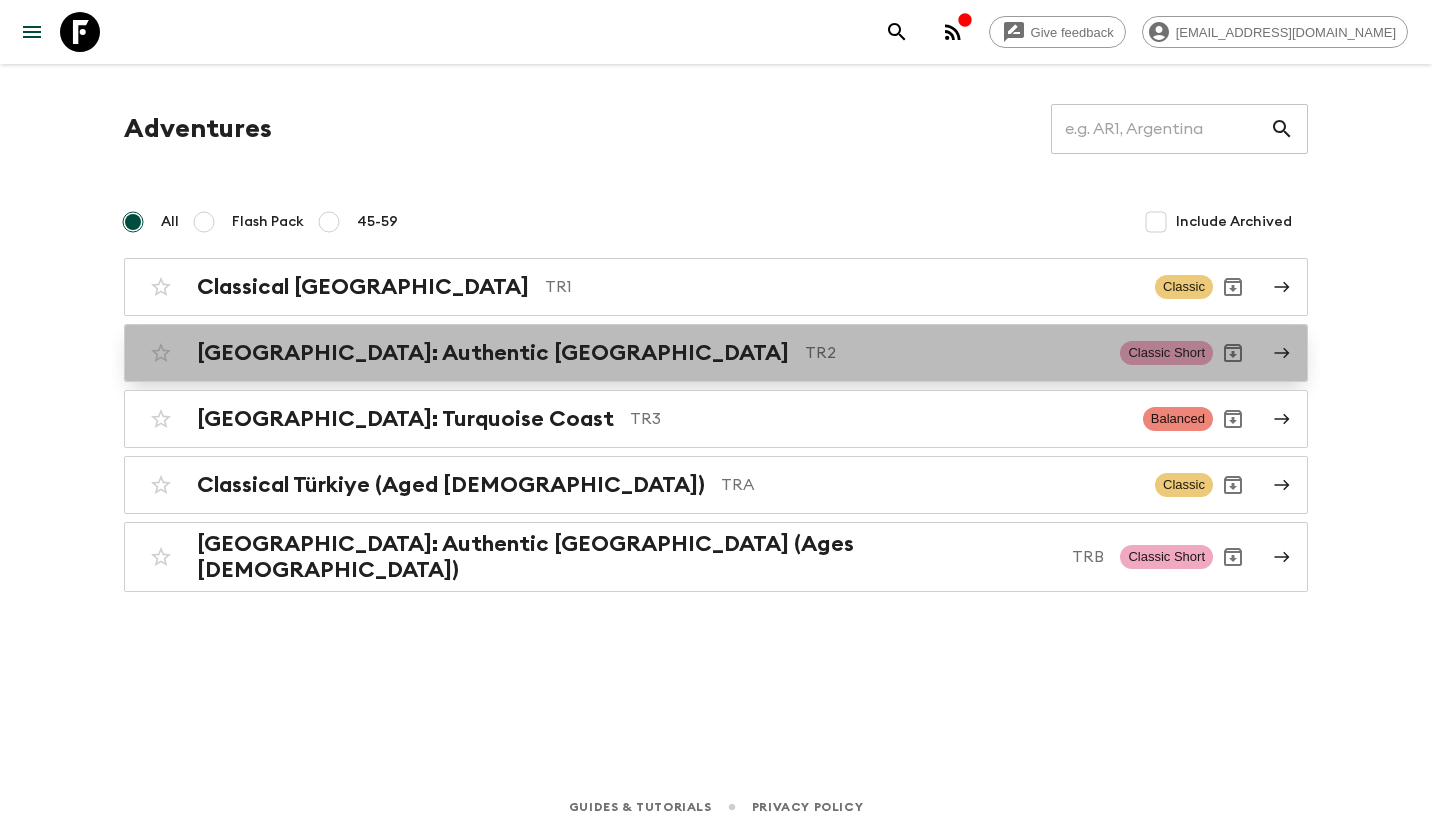 click on "Türkiye: Authentic Istanbul" at bounding box center (493, 353) 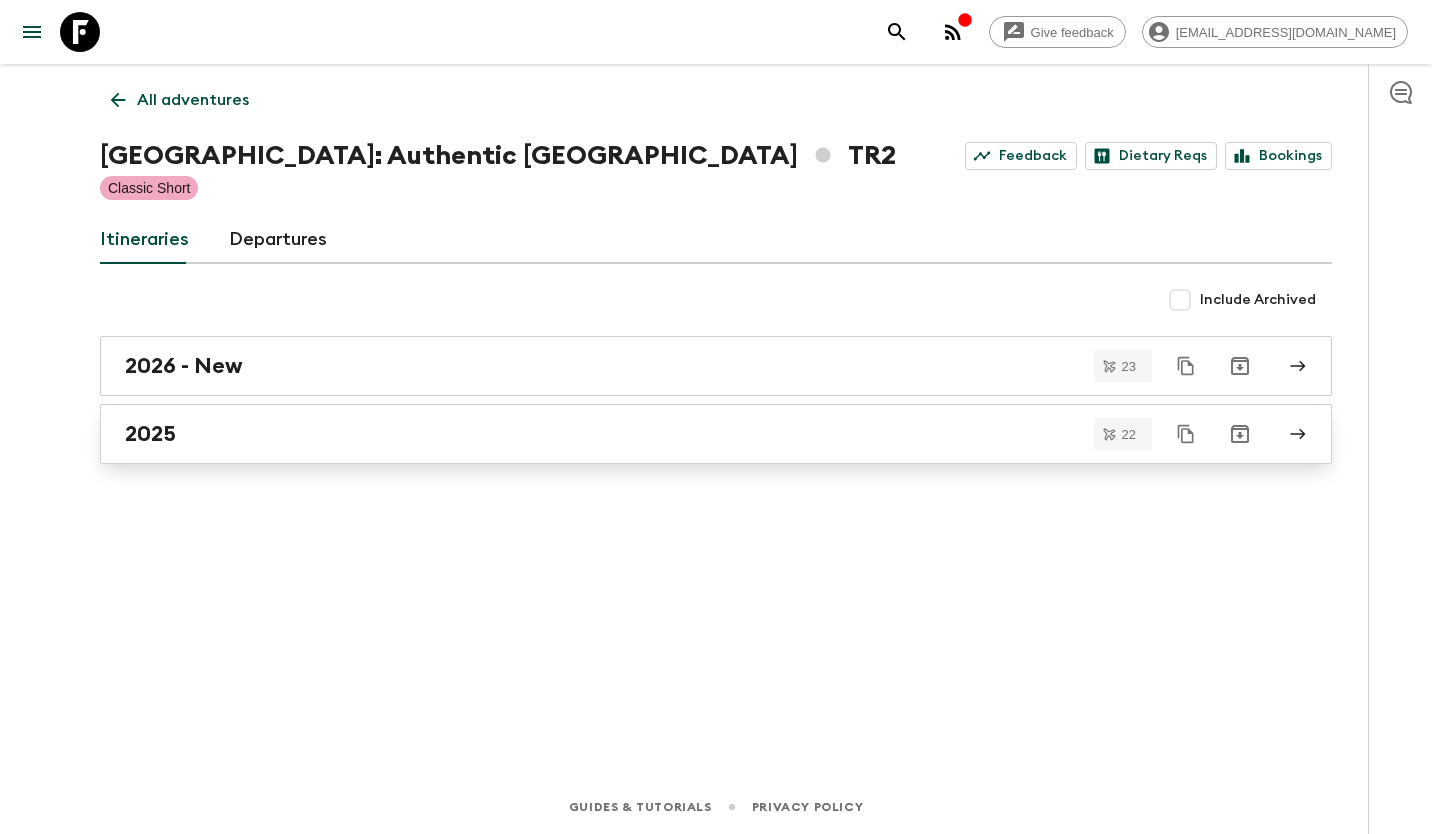 click on "2025" at bounding box center (697, 434) 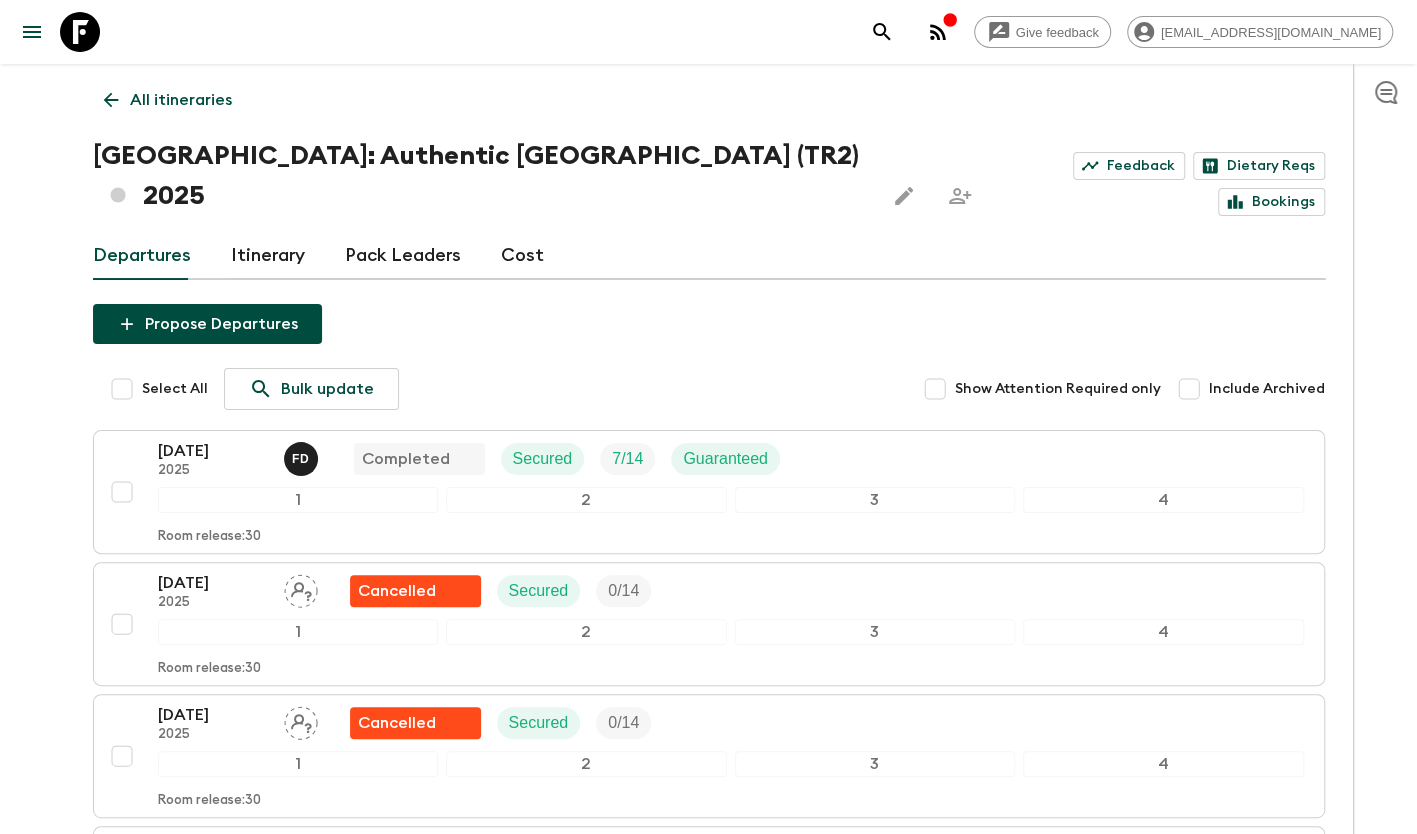 click on "Give feedback info@sgatravel.co All itineraries Türkiye: Authentic Istanbul (TR2) 2025 Feedback Dietary Reqs Bookings Departures Itinerary Pack Leaders Cost Propose Departures Select All Bulk update Show Attention Required only Include Archived 15 Jan 2025 2025 F D Completed Secured 7 / 14 Guaranteed 1 2 3 4 Room release:  30 19 Feb 2025 2025 Cancelled Secured 0 / 14 1 2 3 4 Room release:  30 12 Mar 2025 2025 Cancelled Secured 0 / 14 1 2 3 4 Room release:  30 26 Mar 2025 2025 F D Completed Secured 14 / 14 Guaranteed 1 2 3 4 Room release:  30 16 Apr 2025 2025 Cancelled Secured 0 / 14 1 2 3 4 Room release:  30 18 Apr 2025 2025 Cancelled Secured 0 / 14 1 2 3 4 Room release:  30 23 May 2025 2025 K B Completed Secured 11 / 14 Guaranteed 1 2 3 4 Room release:  30 18 Jun 2025 2025 K B Completed Secured 8 / 14 Guaranteed 1 2 3 4 Room release:  30 27 Jun 2025 2025 Cancelled Secured 0 / 14 1 2 3 4 Room release:  30 02 Jul 2025 2025 K B Completed Secured 9 / 14 Guaranteed 1 2 3 4 Room release:  30 16 Jul 2025" at bounding box center (708, 1754) 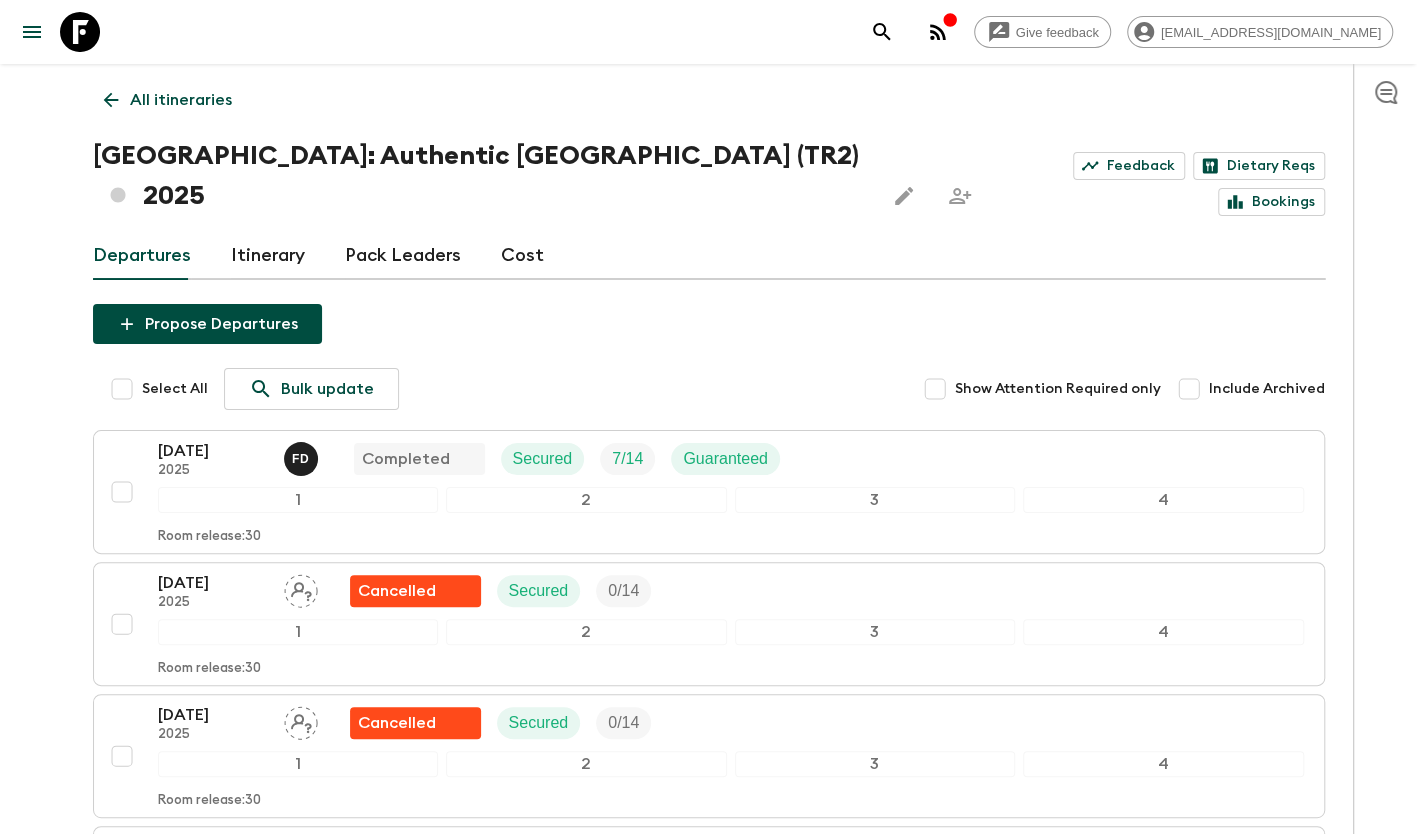 click on "All itineraries" at bounding box center [181, 100] 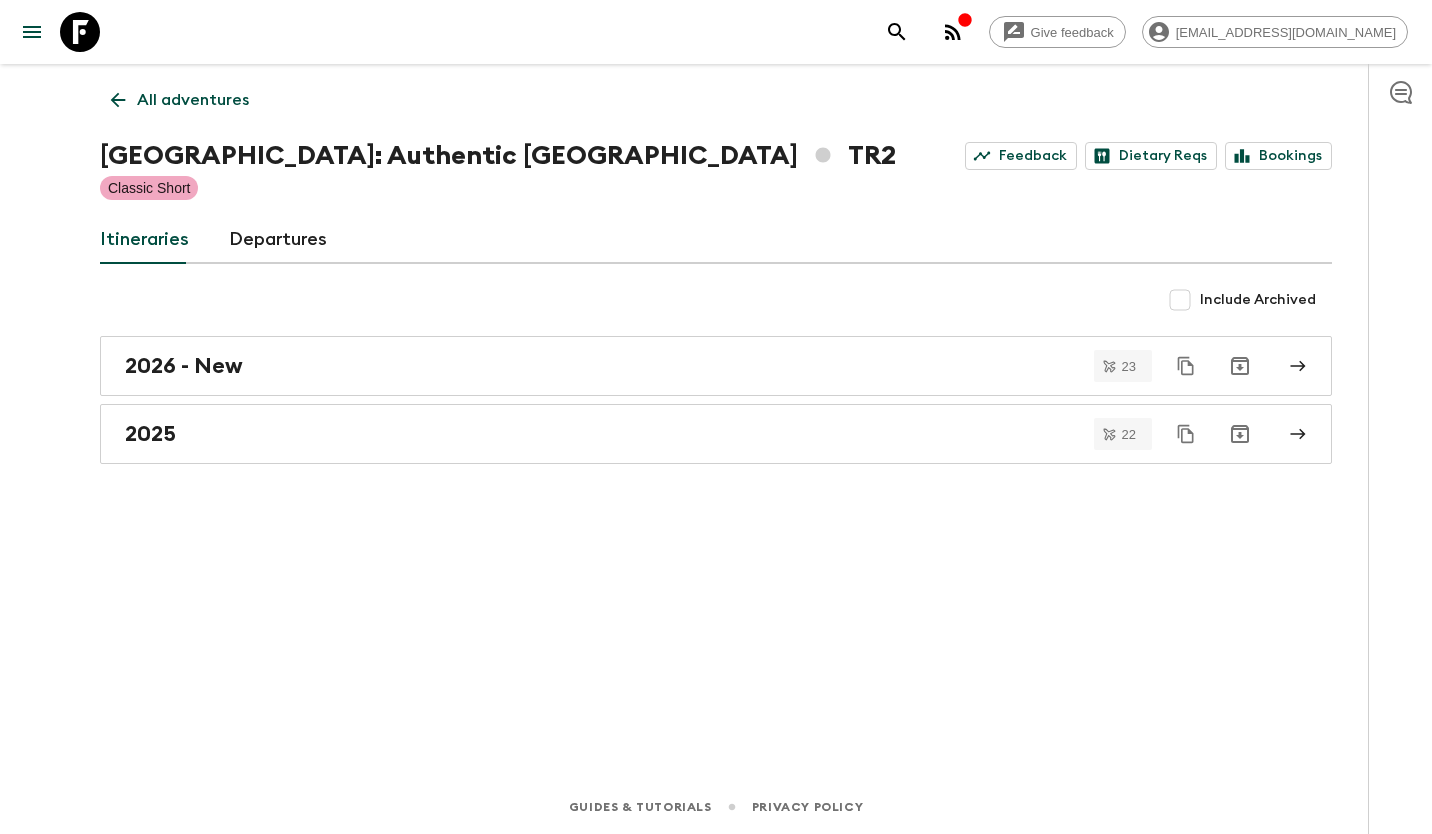 click on "All adventures" at bounding box center [193, 100] 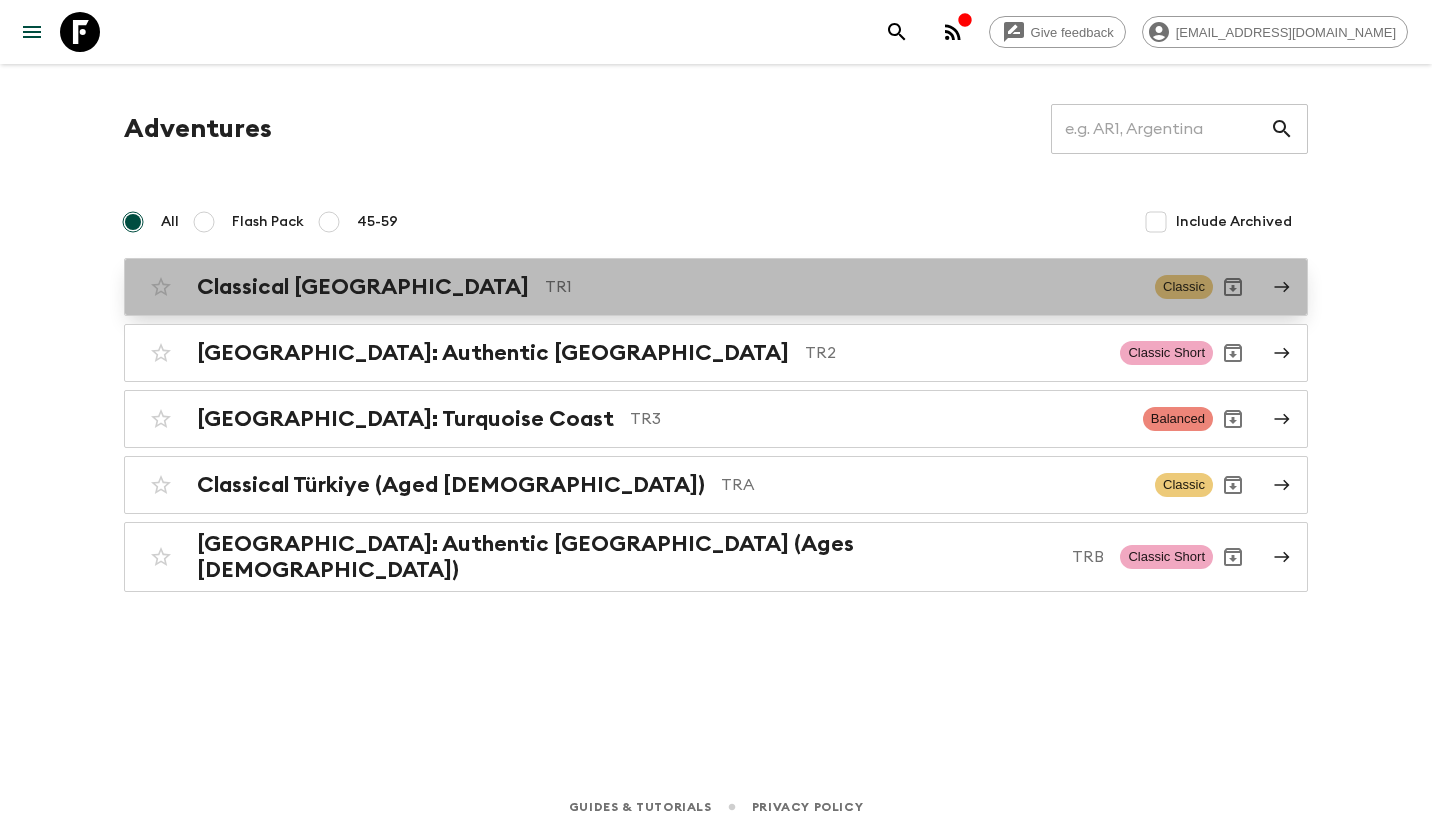 click on "Classical Türkiye" at bounding box center (363, 287) 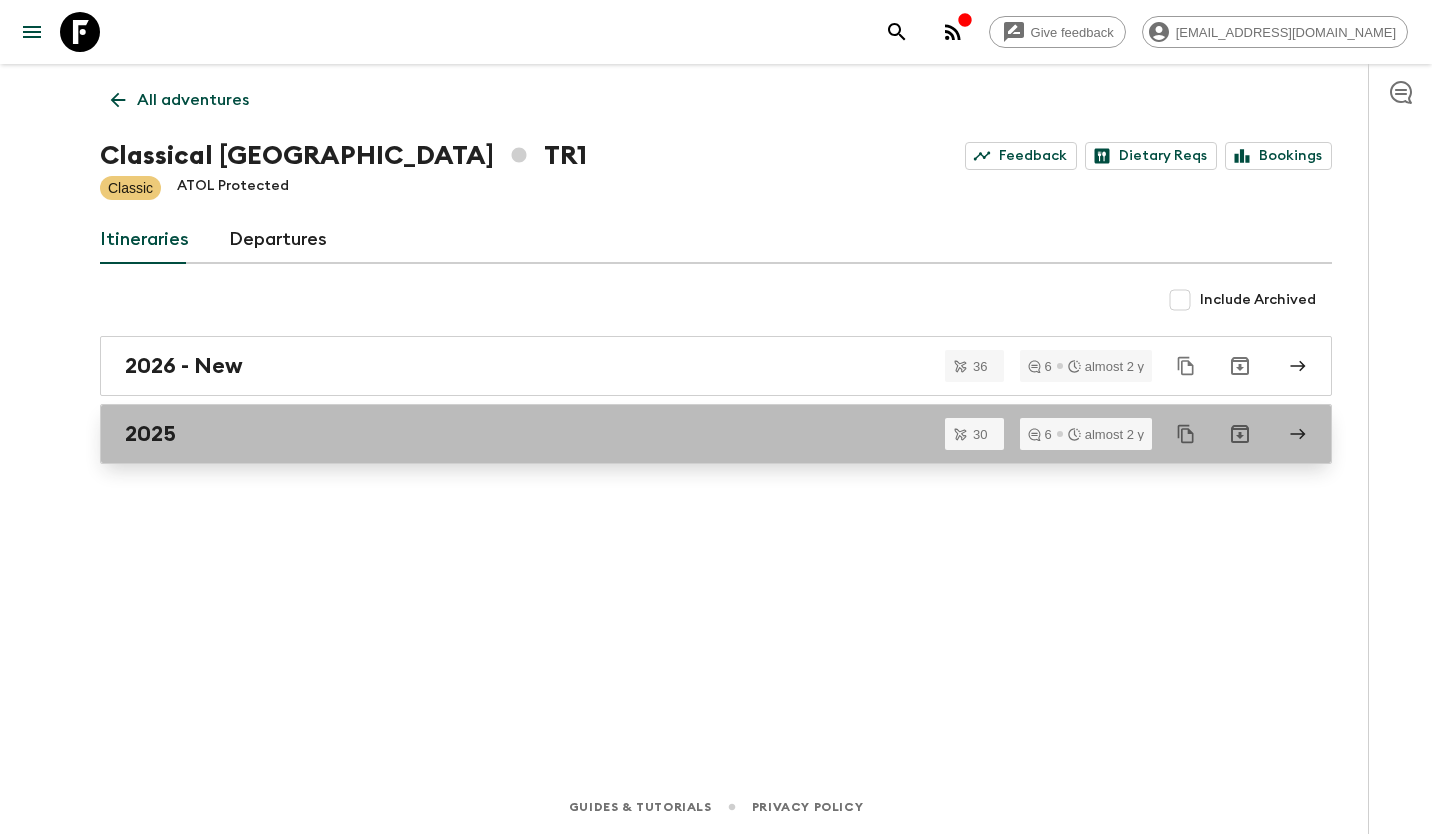 click on "2025" at bounding box center (697, 434) 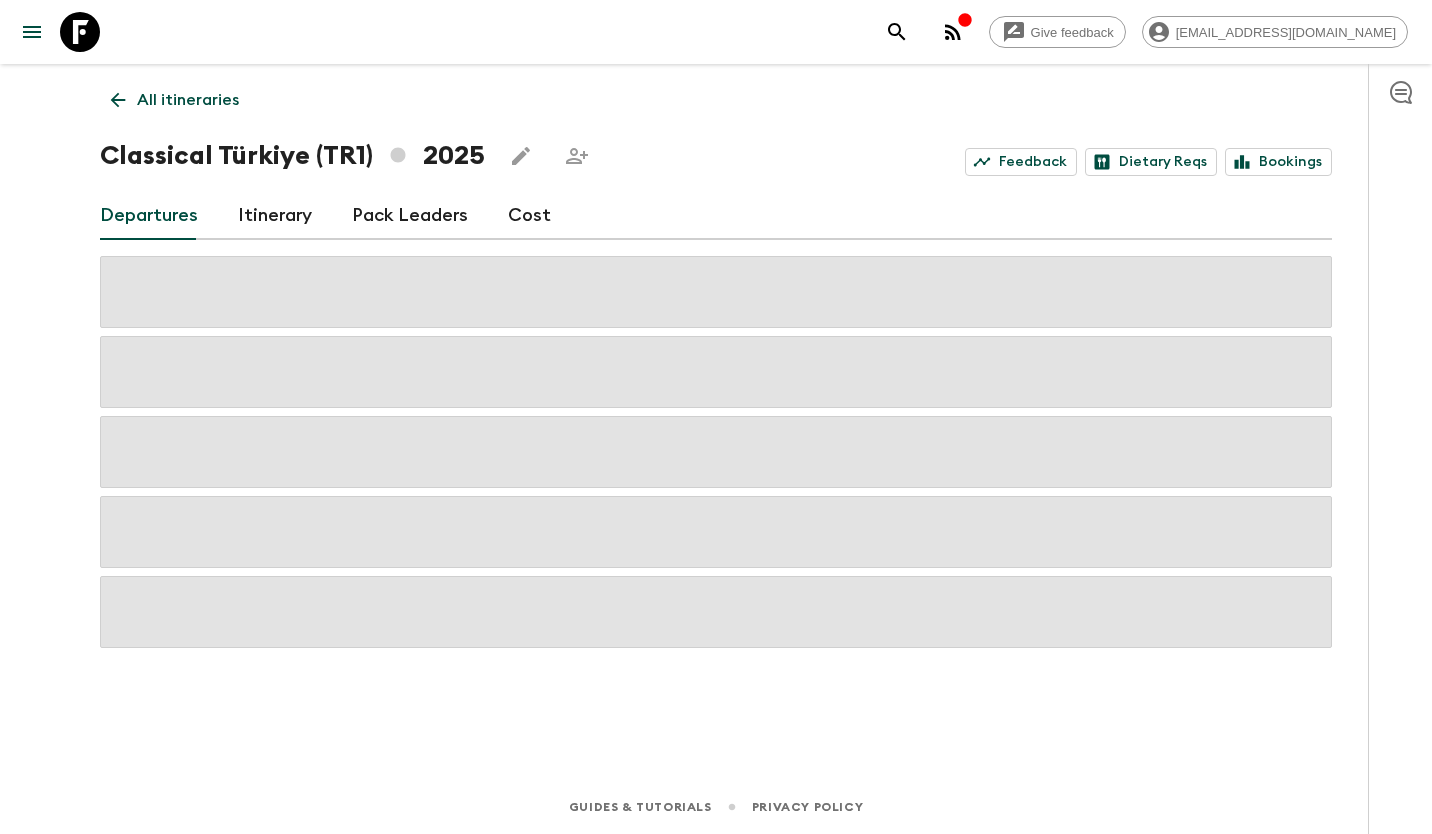 click on "Give feedback info@sgatravel.co All itineraries Classical Türkiye (TR1) 2025 Feedback Dietary Reqs Bookings Departures Itinerary Pack Leaders Cost Guides & Tutorials Privacy Policy" at bounding box center [716, 417] 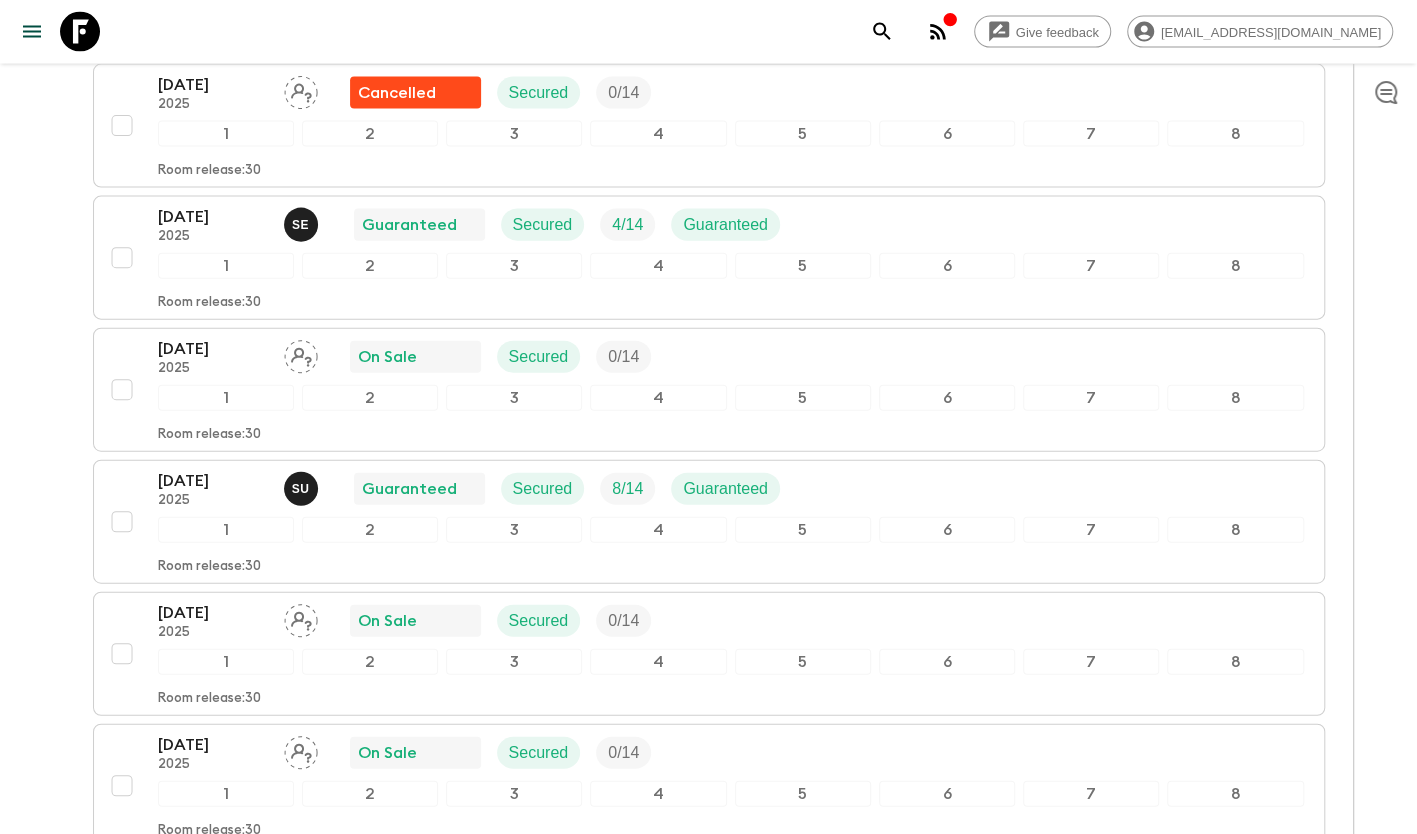 scroll, scrollTop: 2440, scrollLeft: 0, axis: vertical 